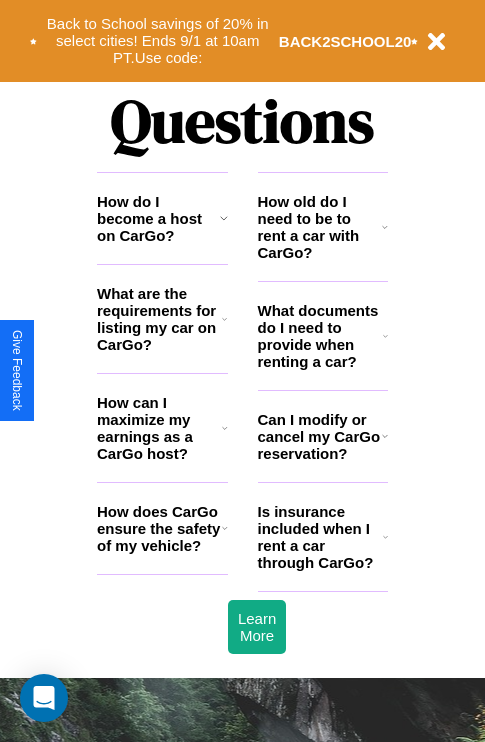 scroll, scrollTop: 2423, scrollLeft: 0, axis: vertical 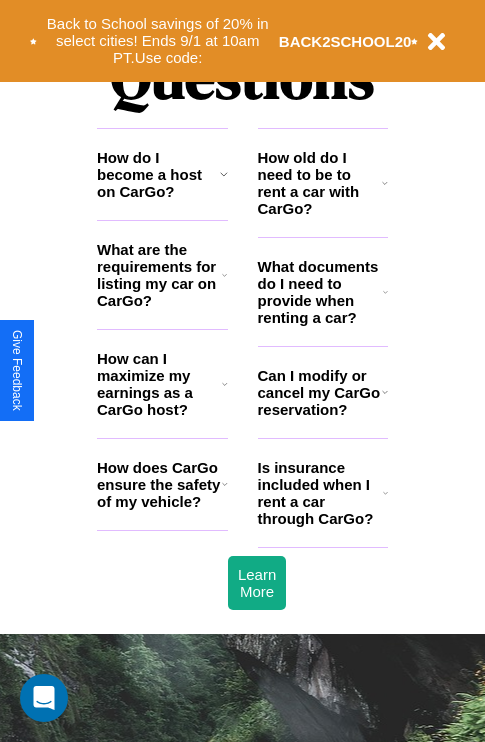 click on "What are the requirements for listing my car on CarGo?" at bounding box center (159, 275) 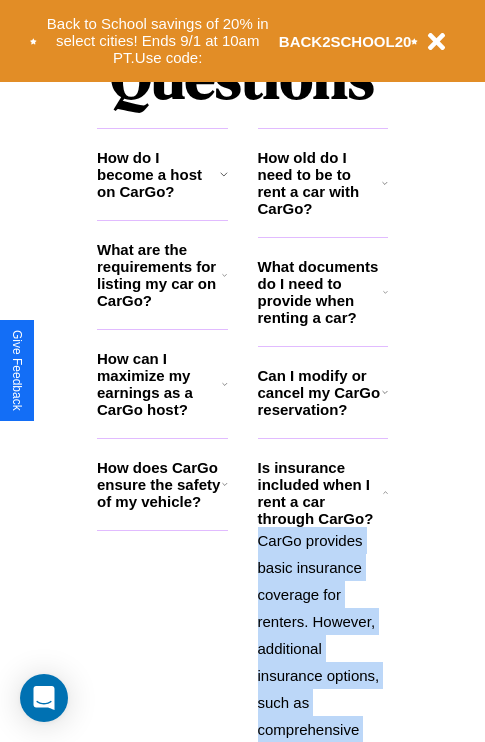click on "What are the requirements for listing my car on CarGo?" at bounding box center (159, 275) 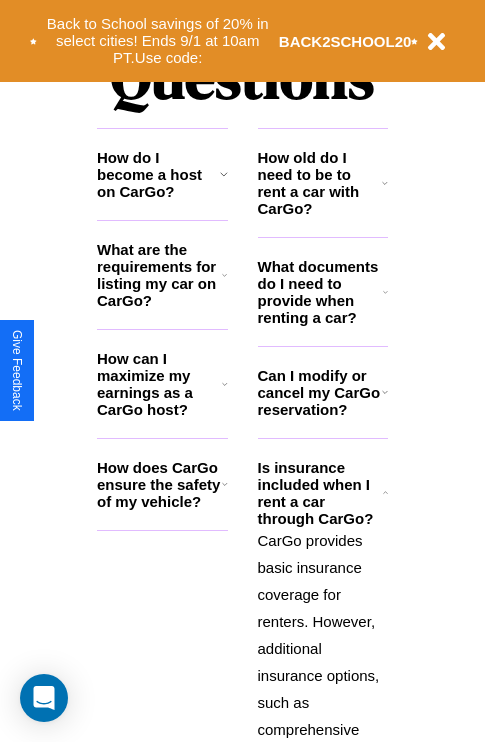 click on "How old do I need to be to rent a car with CarGo?" at bounding box center [320, 183] 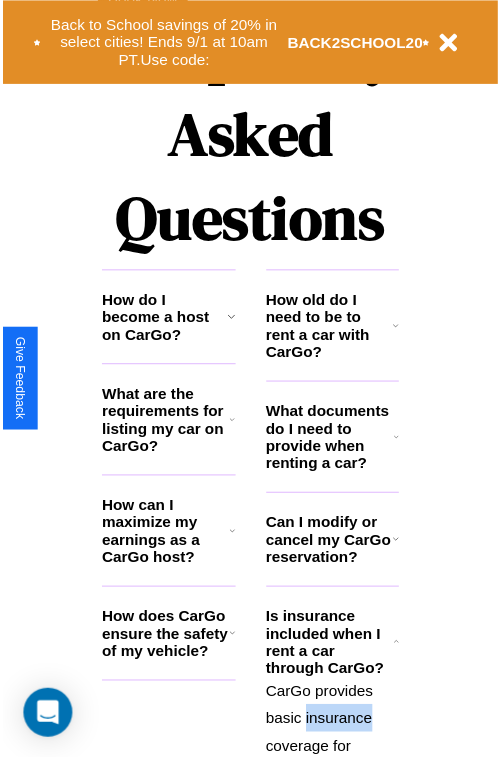 scroll, scrollTop: 0, scrollLeft: 0, axis: both 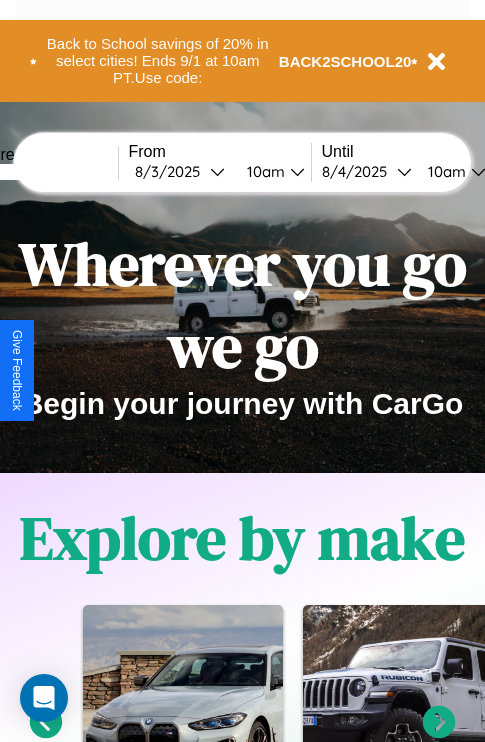 click at bounding box center [43, 172] 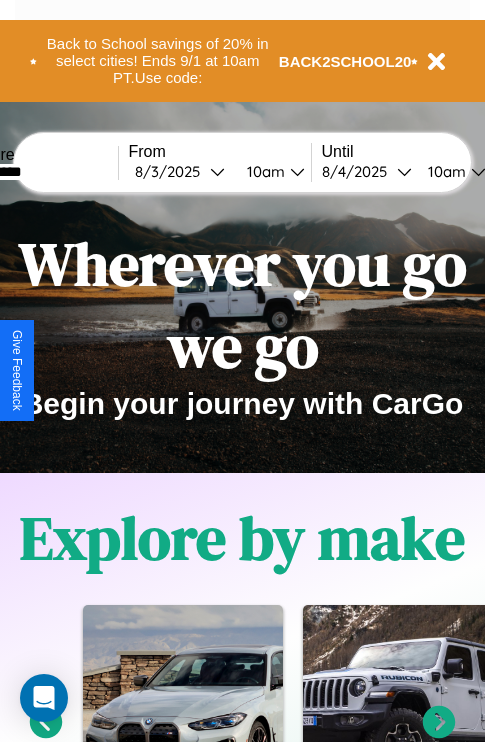 type on "*********" 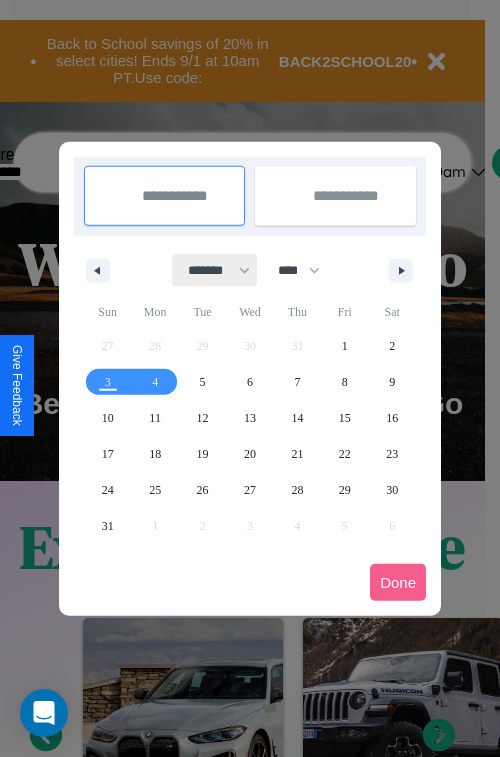 click on "******* ******** ***** ***** *** **** **** ****** ********* ******* ******** ********" at bounding box center [215, 270] 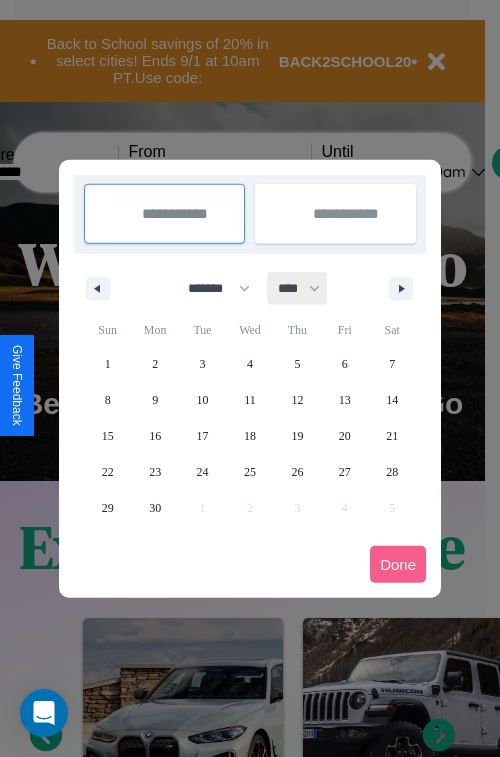 click on "**** **** **** **** **** **** **** **** **** **** **** **** **** **** **** **** **** **** **** **** **** **** **** **** **** **** **** **** **** **** **** **** **** **** **** **** **** **** **** **** **** **** **** **** **** **** **** **** **** **** **** **** **** **** **** **** **** **** **** **** **** **** **** **** **** **** **** **** **** **** **** **** **** **** **** **** **** **** **** **** **** **** **** **** **** **** **** **** **** **** **** **** **** **** **** **** **** **** **** **** **** **** **** **** **** **** **** **** **** **** **** **** **** **** **** **** **** **** **** **** ****" at bounding box center [298, 288] 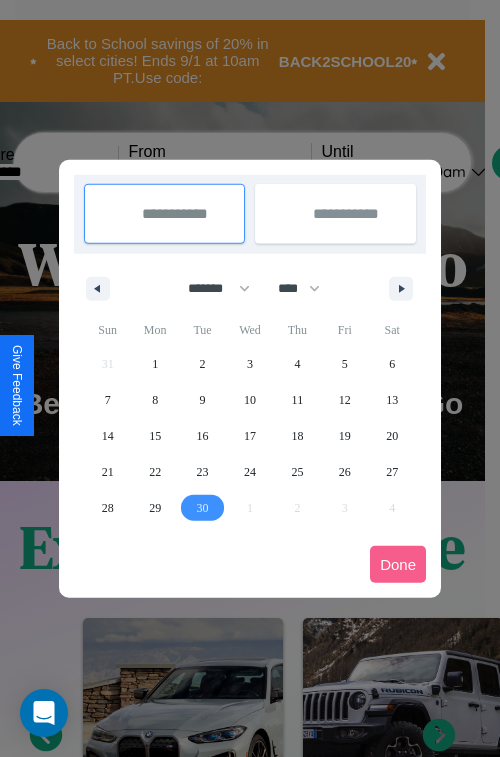 click on "30" at bounding box center (203, 508) 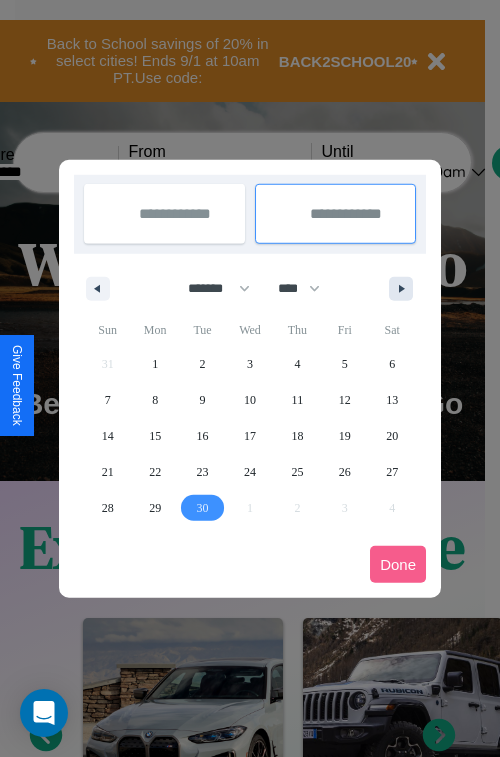 click at bounding box center (405, 289) 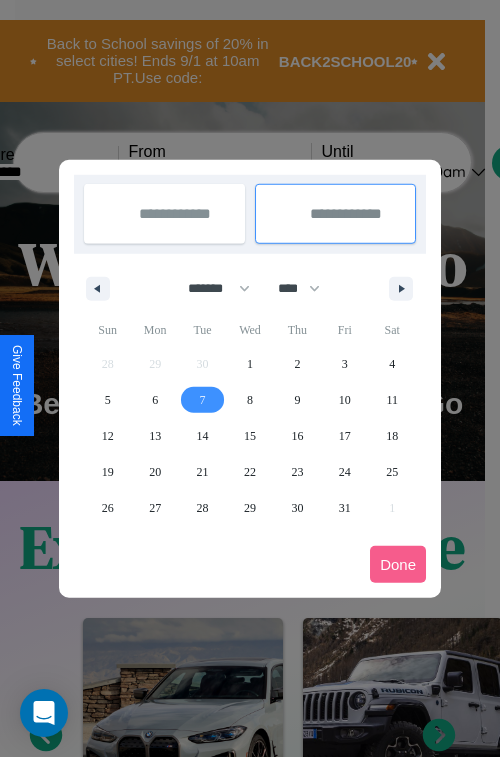 click on "7" at bounding box center (203, 400) 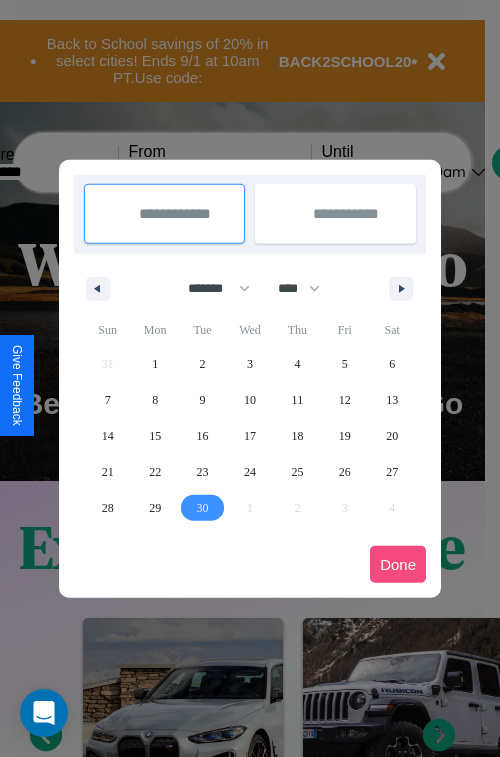 click on "Done" at bounding box center (398, 564) 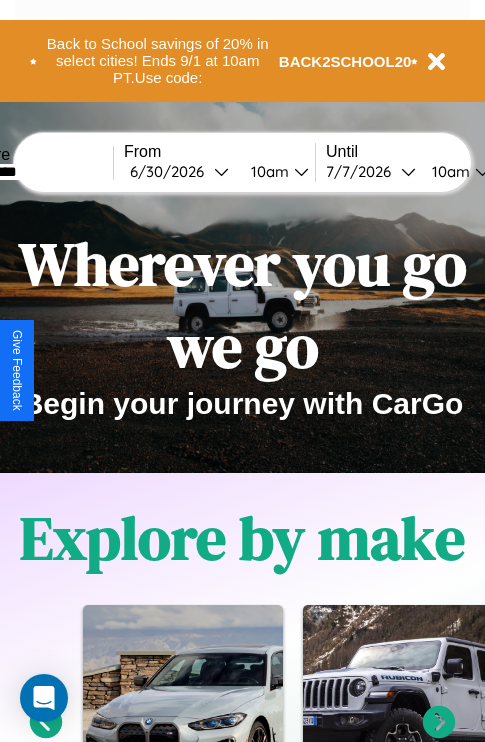 click on "10am" at bounding box center [267, 171] 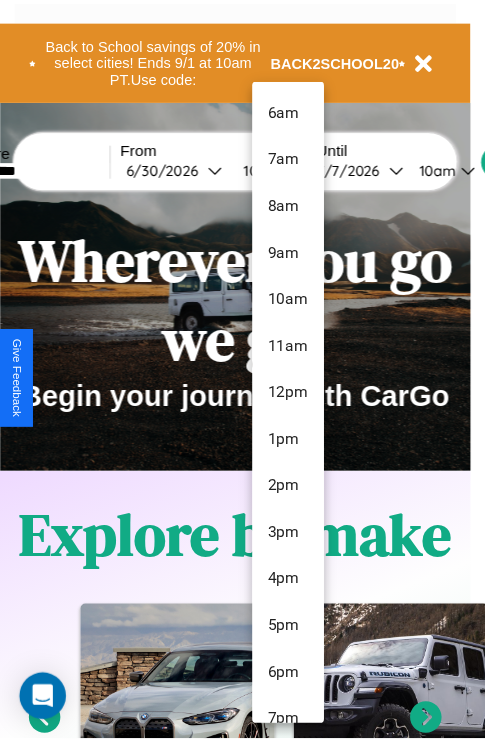 scroll, scrollTop: 67, scrollLeft: 0, axis: vertical 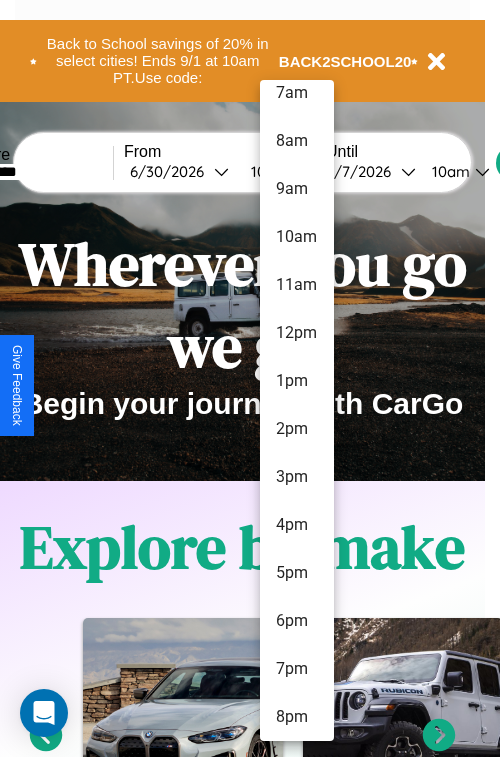 click on "8pm" at bounding box center [297, 717] 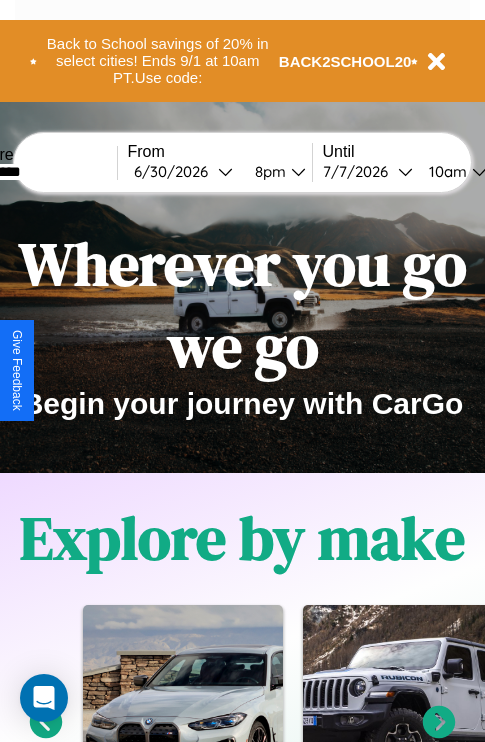 scroll, scrollTop: 0, scrollLeft: 69, axis: horizontal 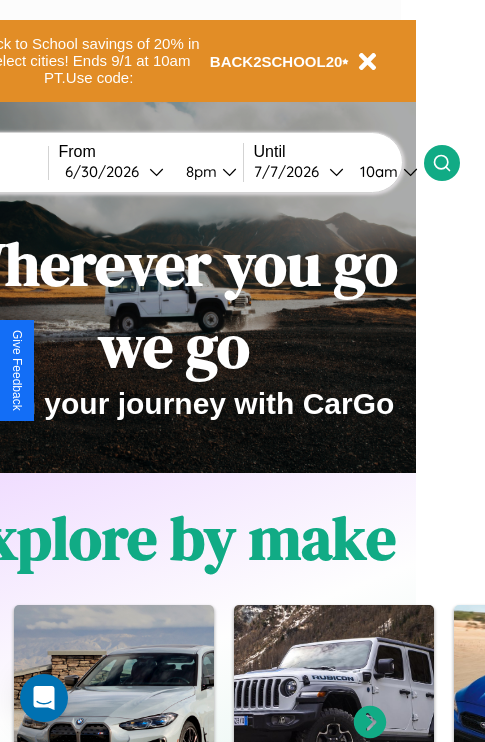 click 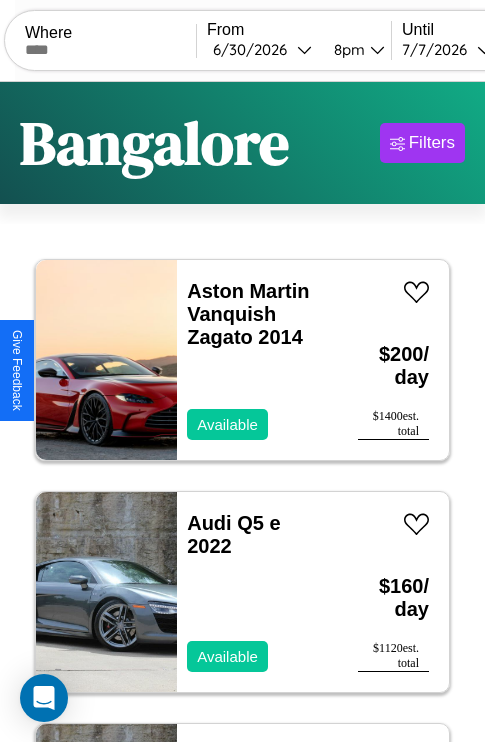 scroll, scrollTop: 79, scrollLeft: 0, axis: vertical 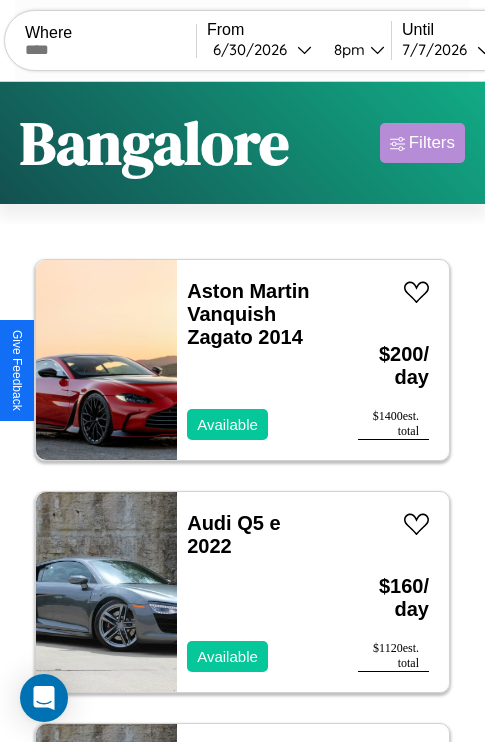 click on "Filters" at bounding box center (432, 143) 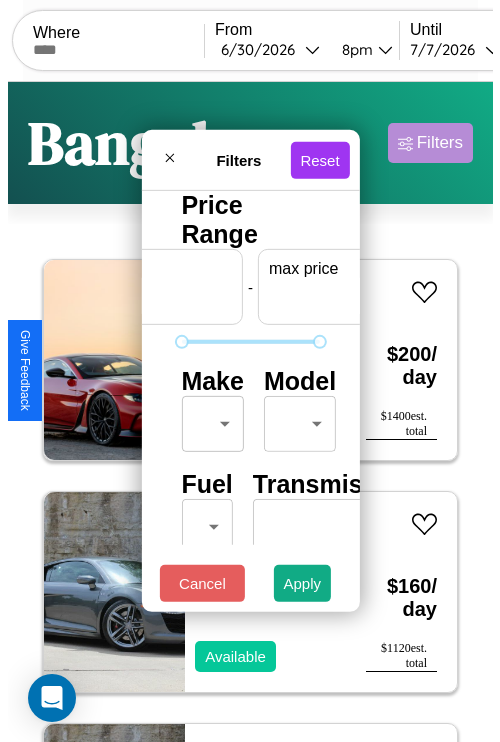 scroll, scrollTop: 0, scrollLeft: 124, axis: horizontal 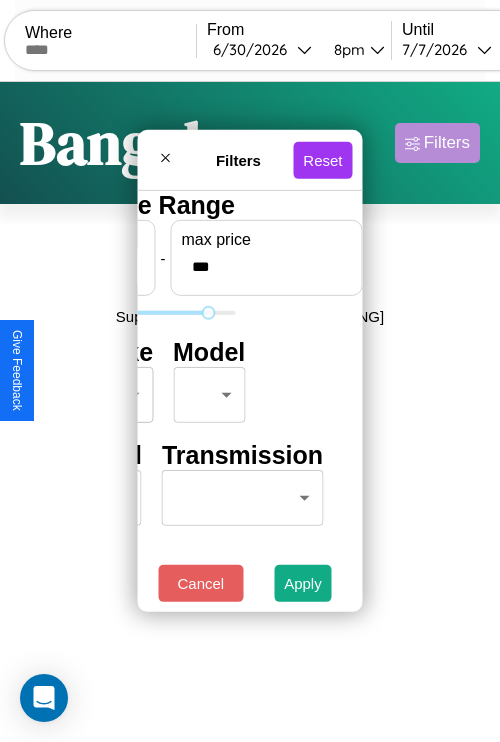 type on "***" 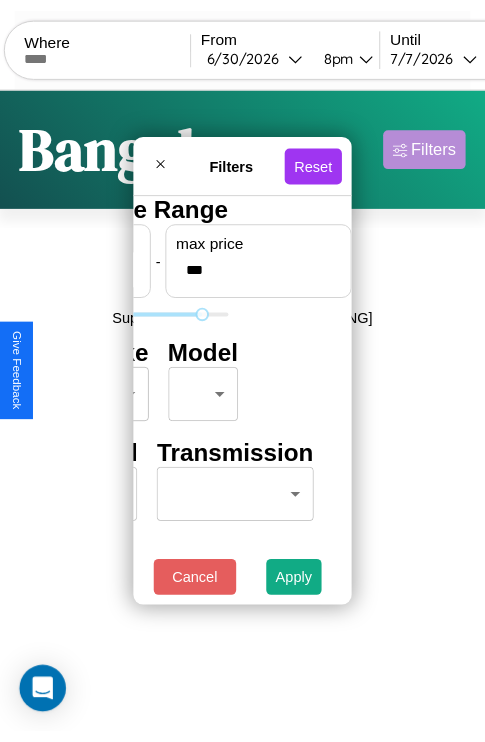 scroll, scrollTop: 0, scrollLeft: 0, axis: both 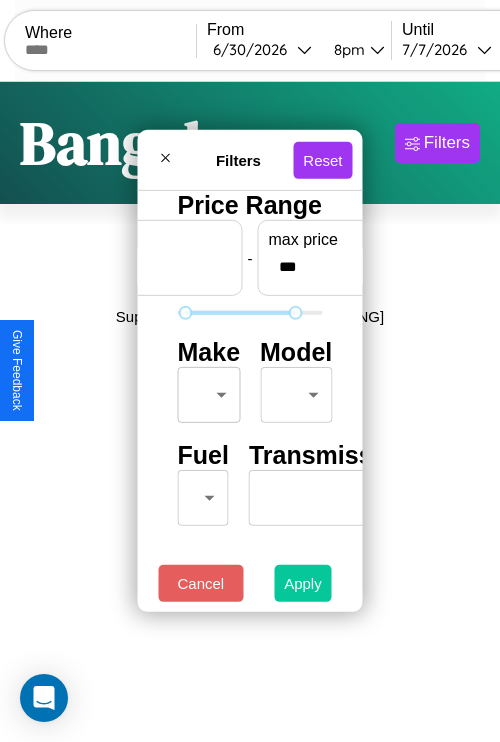 type on "**" 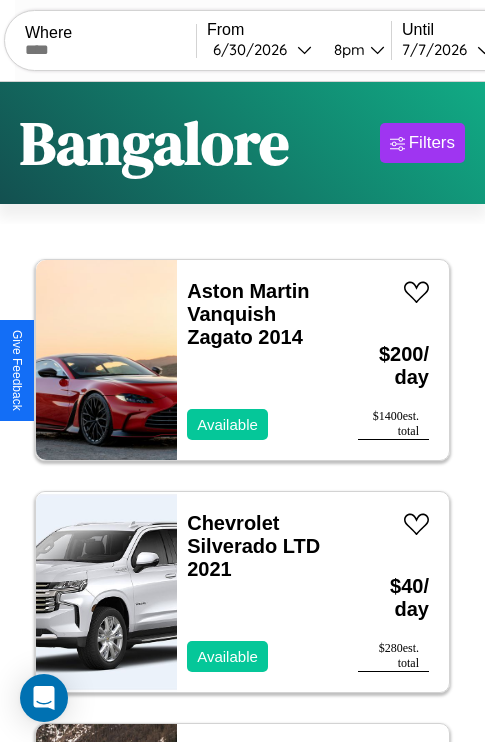 scroll, scrollTop: 79, scrollLeft: 0, axis: vertical 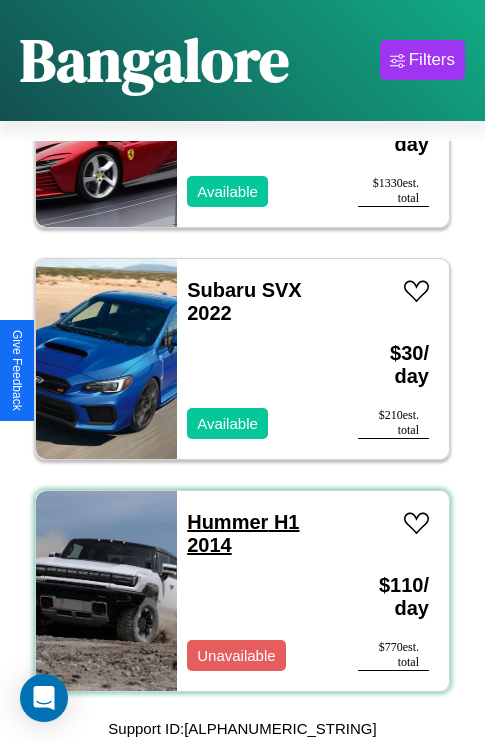 click on "[BRAND] [MODEL] [YEAR]" at bounding box center (243, 533) 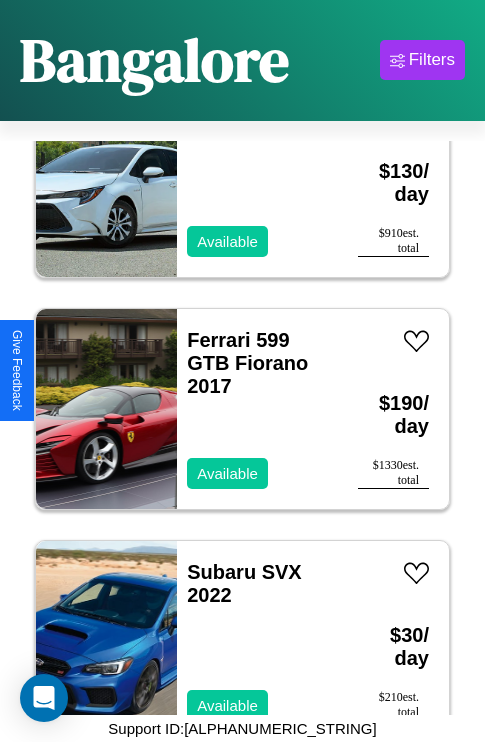 scroll, scrollTop: 3787, scrollLeft: 0, axis: vertical 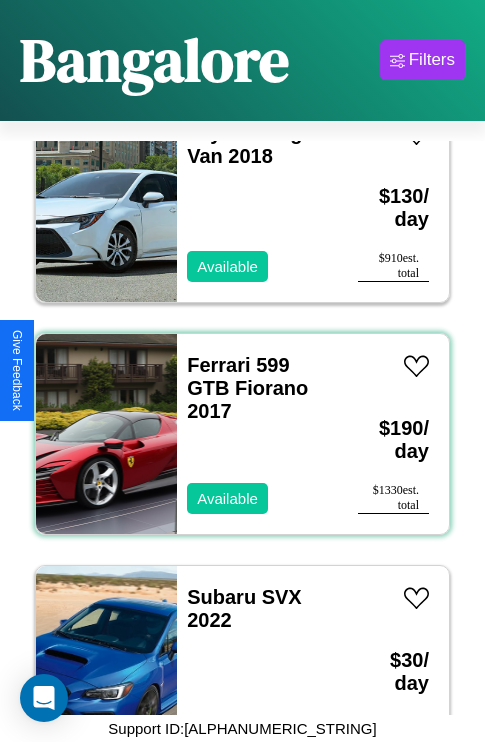 click on "[BRAND] [MODEL] [YEAR] Available" at bounding box center [257, 434] 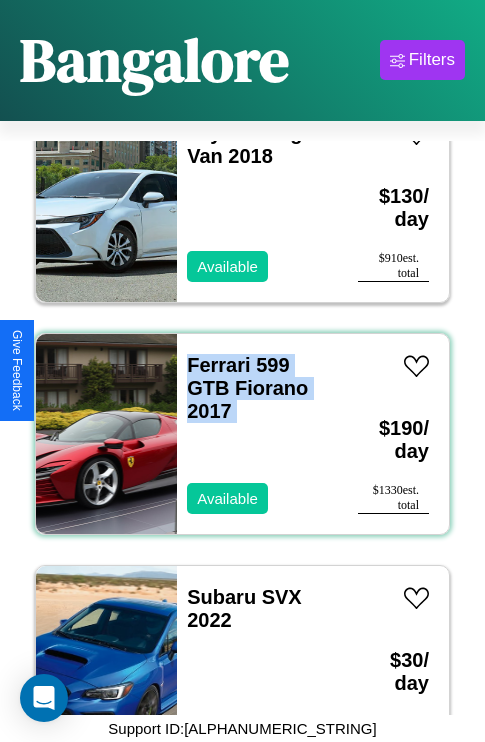 click on "[BRAND] [MODEL] [YEAR] Available" at bounding box center (257, 434) 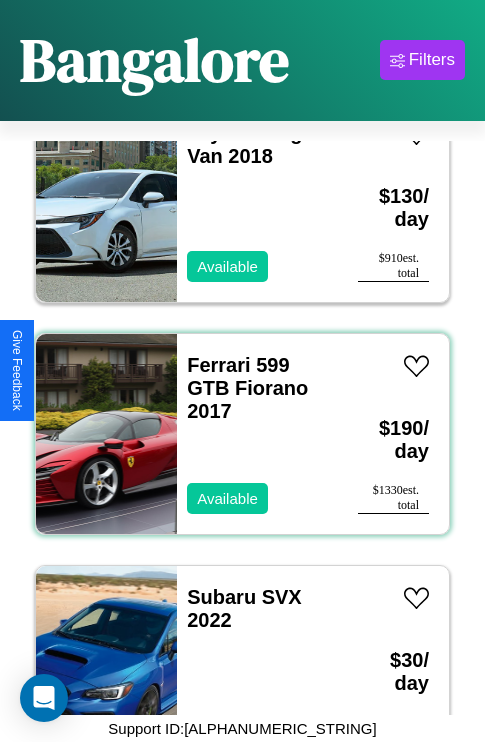 click on "[BRAND] [MODEL] [YEAR] Available" at bounding box center [257, 434] 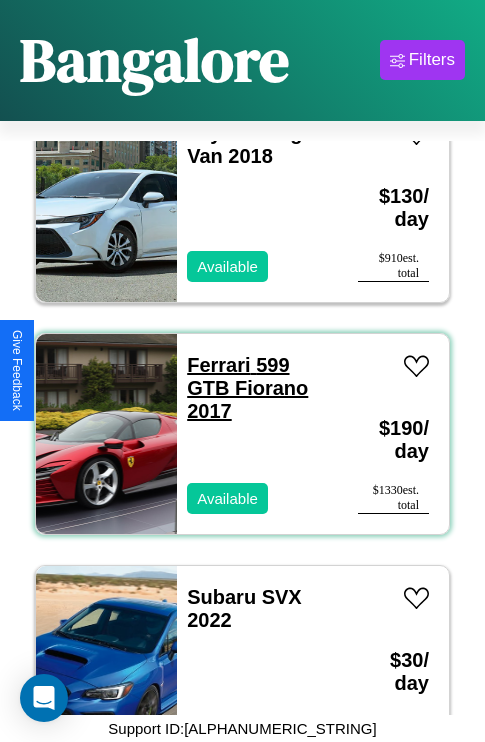 click on "Ferrari   599 GTB Fiorano   2017" at bounding box center [247, 388] 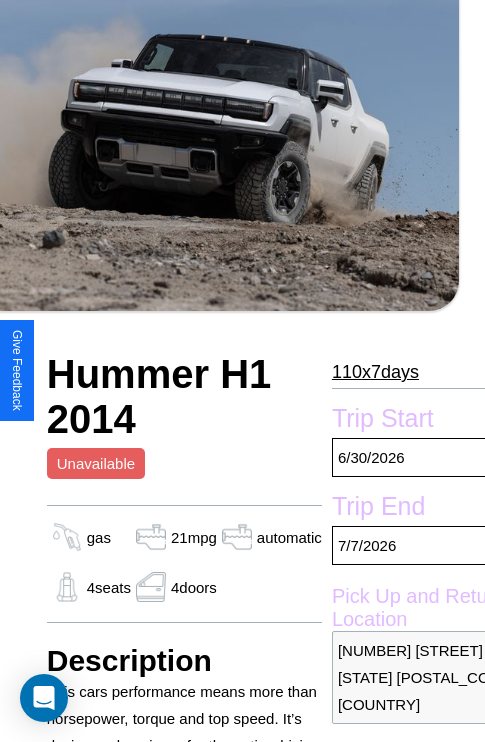 scroll, scrollTop: 426, scrollLeft: 84, axis: both 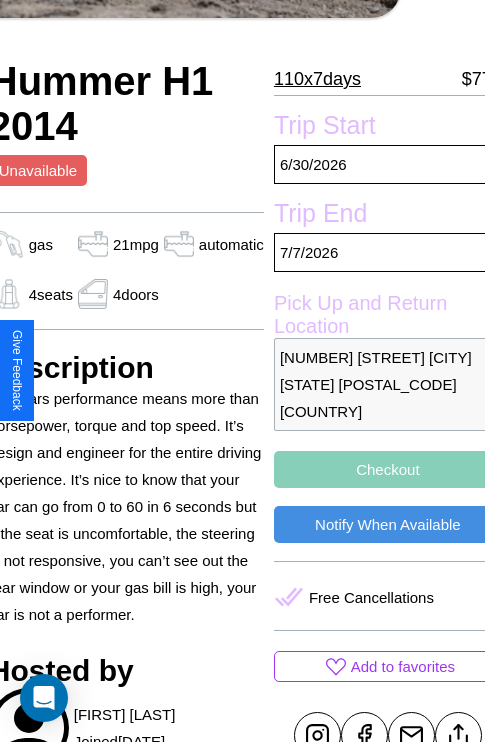 click on "6415 Second Street  Bangalore Karnataka 41432 India" at bounding box center [388, 384] 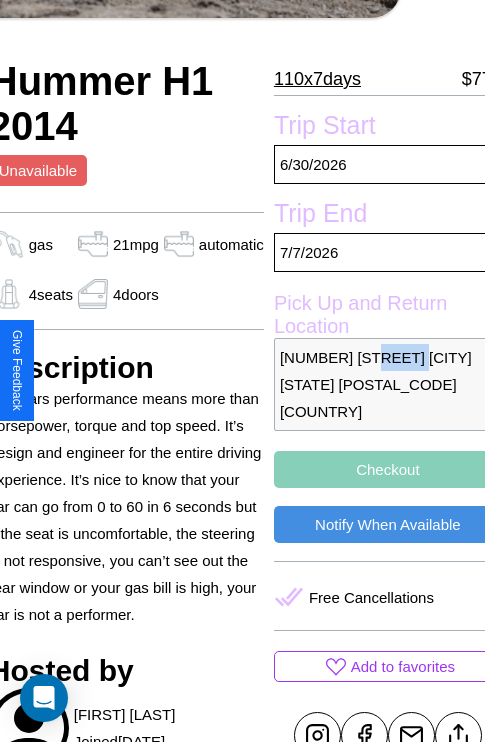 click on "6415 Second Street  Bangalore Karnataka 41432 India" at bounding box center [388, 384] 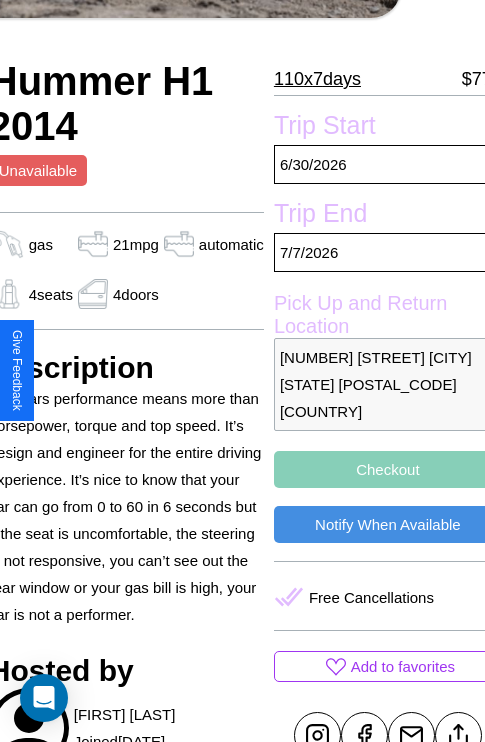 click on "6415 Second Street  Bangalore Karnataka 41432 India" at bounding box center [388, 384] 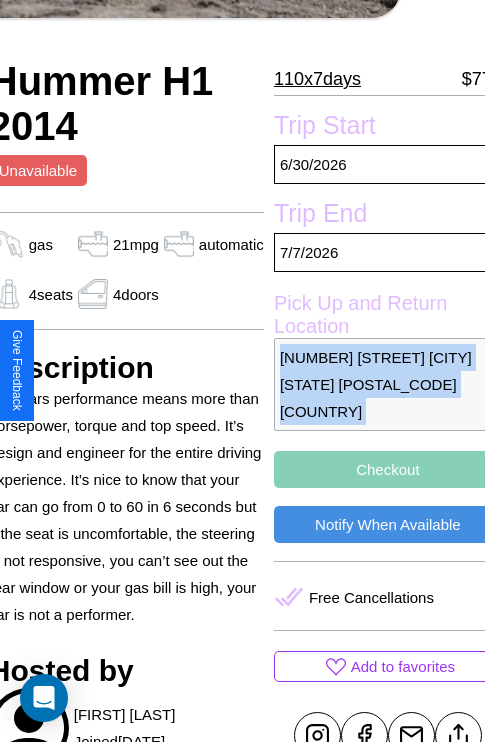 click on "6415 Second Street  Bangalore Karnataka 41432 India" at bounding box center [388, 384] 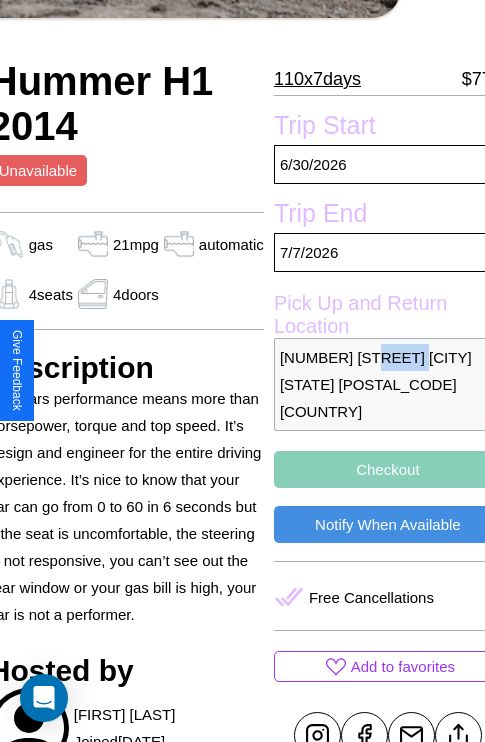 click on "6415 Second Street  Bangalore Karnataka 41432 India" at bounding box center (388, 384) 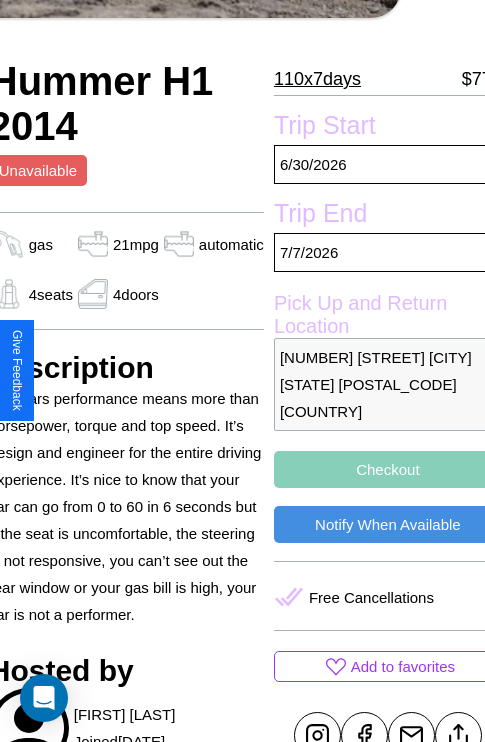 scroll, scrollTop: 498, scrollLeft: 84, axis: both 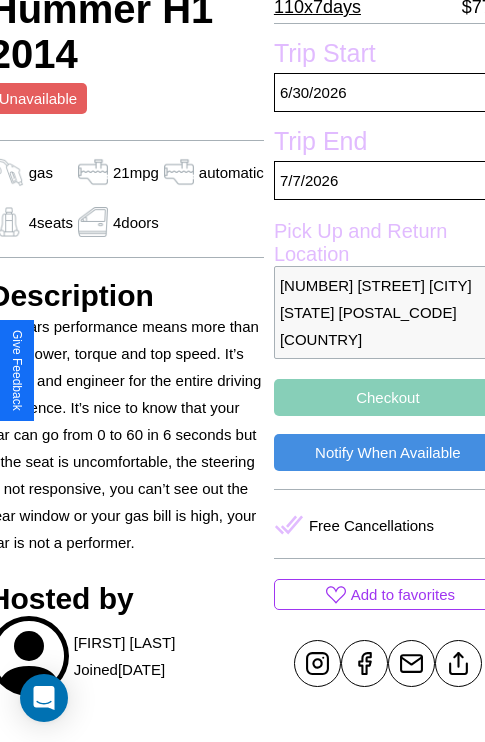 click on "Checkout" at bounding box center [388, 397] 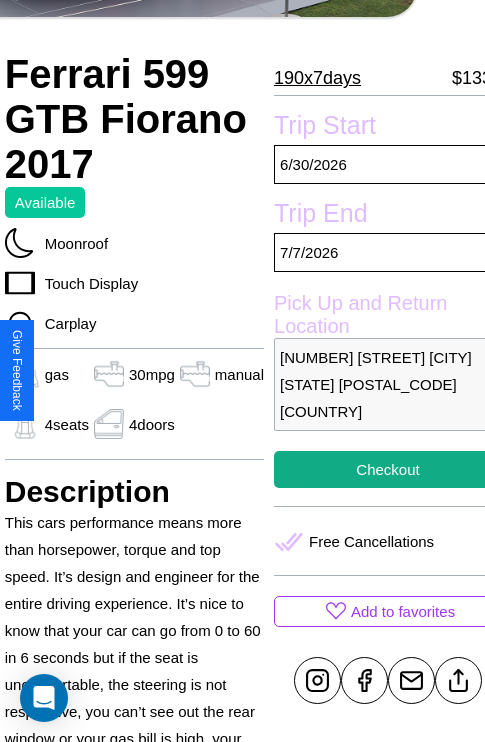 scroll, scrollTop: 458, scrollLeft: 68, axis: both 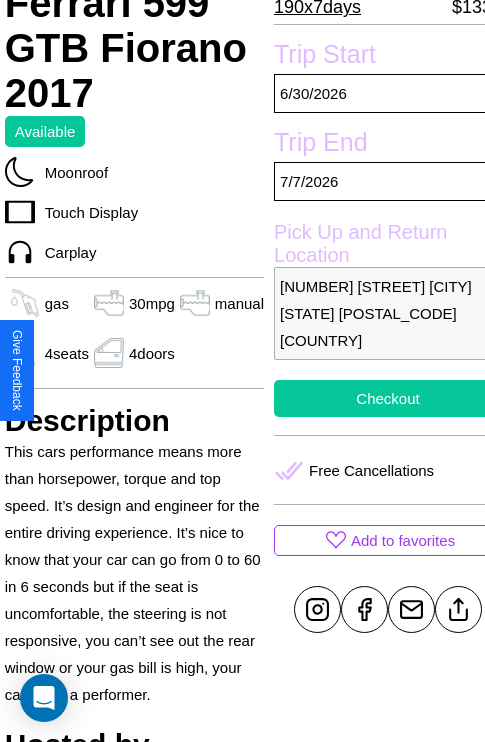 click on "Checkout" at bounding box center (388, 398) 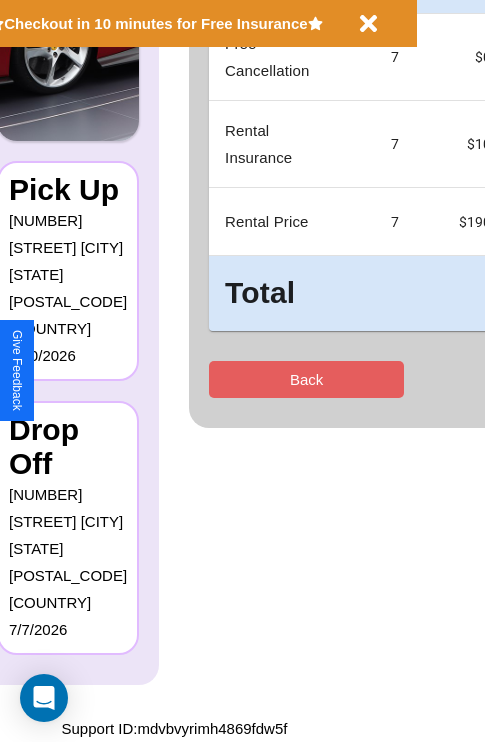 scroll, scrollTop: 0, scrollLeft: 0, axis: both 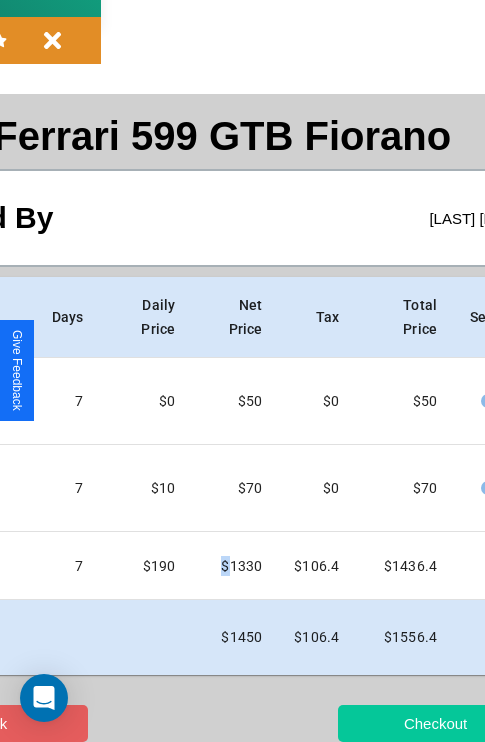 click on "Checkout" at bounding box center (435, 723) 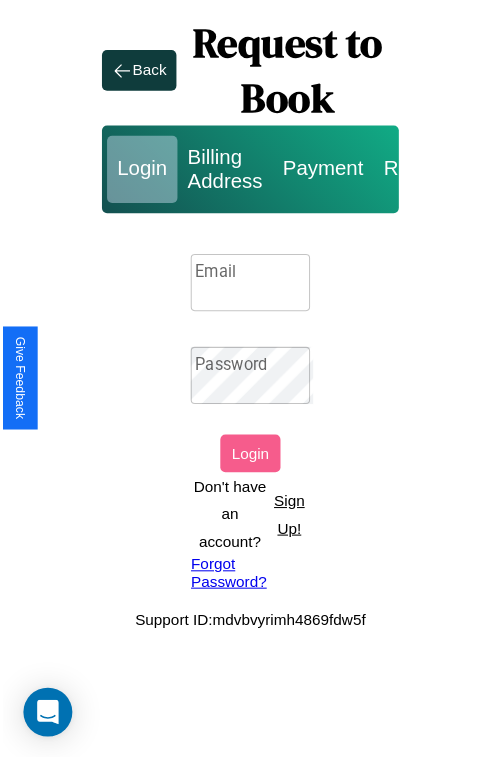 scroll, scrollTop: 0, scrollLeft: 0, axis: both 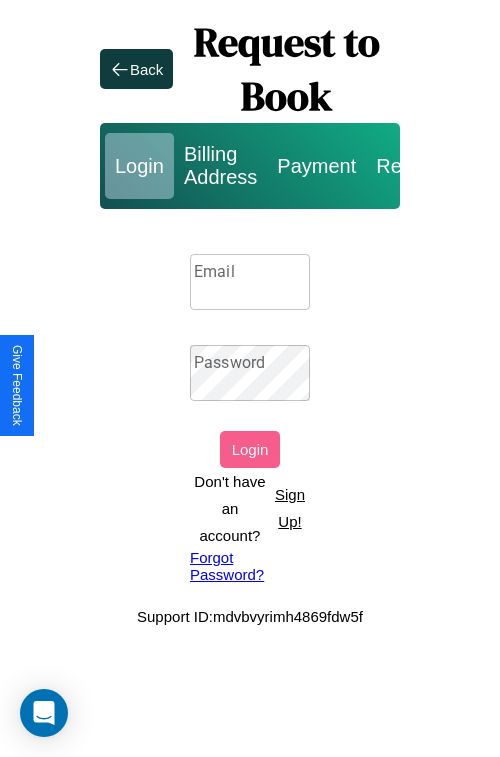 click on "Email" at bounding box center (250, 282) 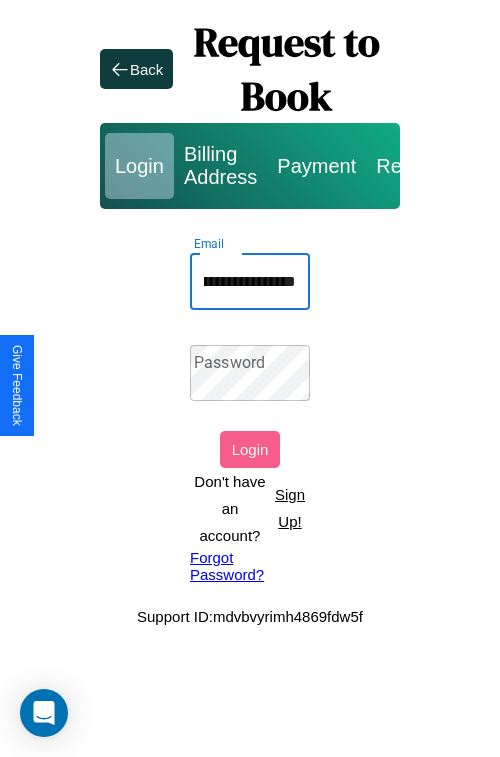 scroll, scrollTop: 0, scrollLeft: 97, axis: horizontal 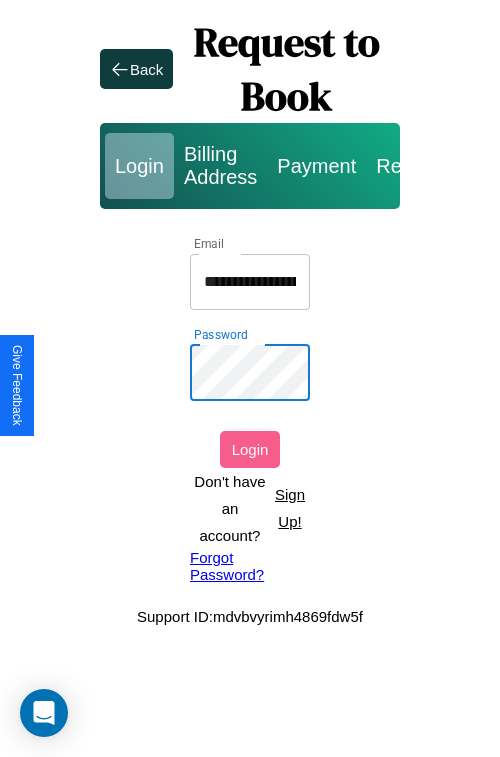 click on "Login" at bounding box center (250, 449) 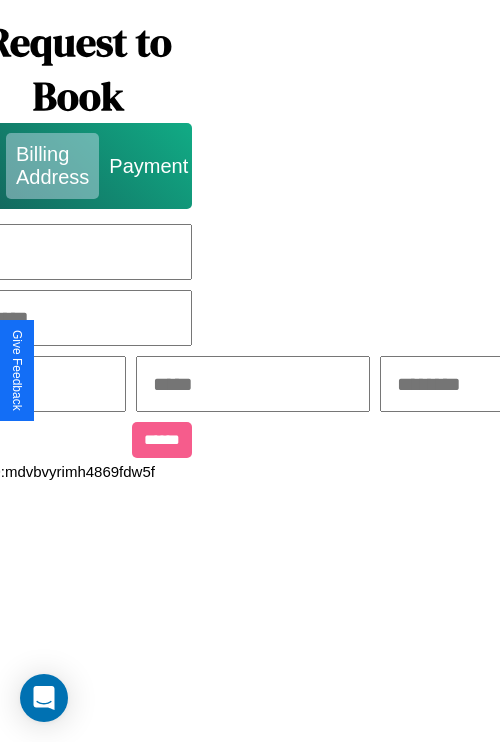 scroll, scrollTop: 0, scrollLeft: 517, axis: horizontal 